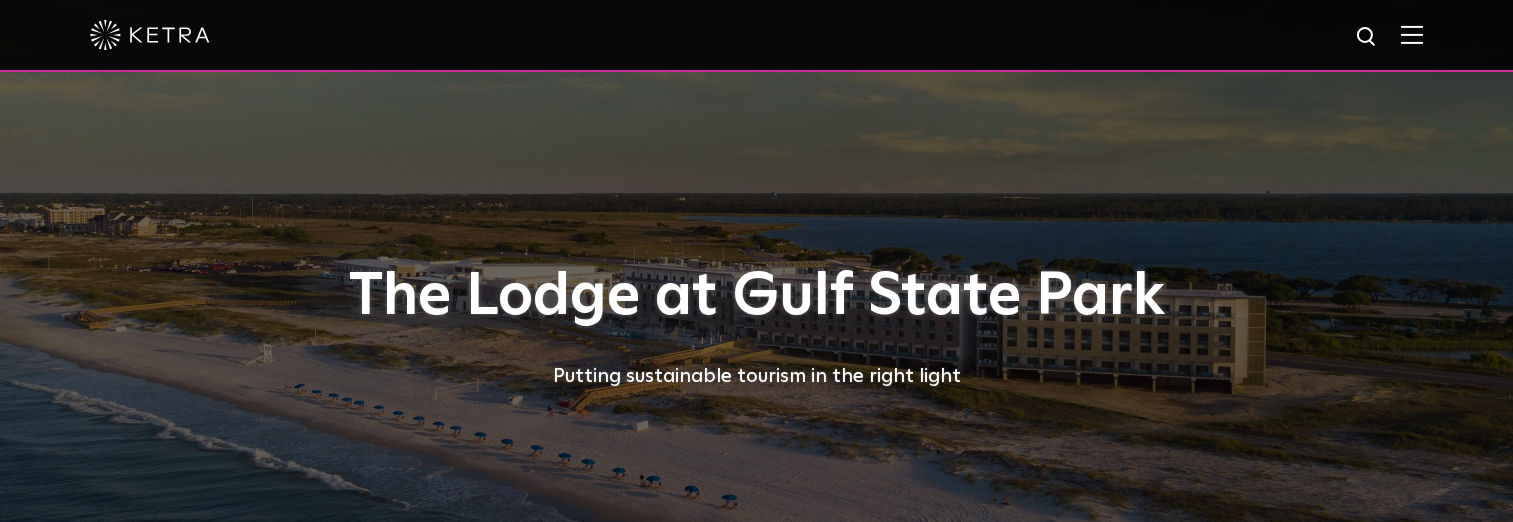 scroll, scrollTop: 1251, scrollLeft: 0, axis: vertical 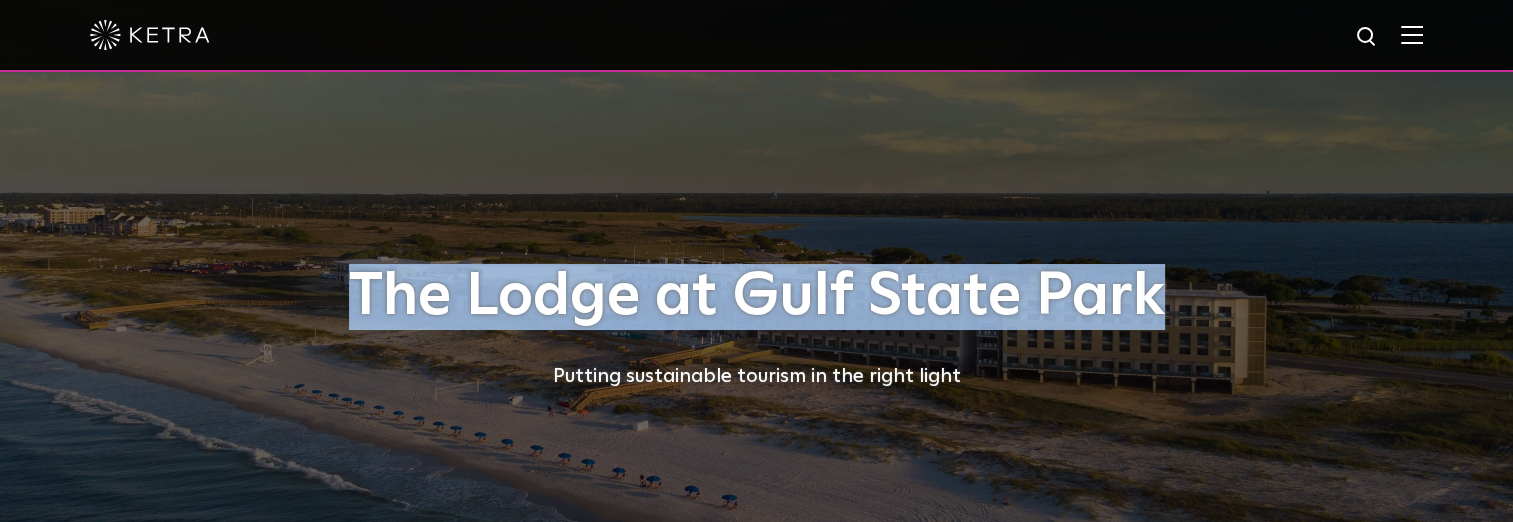 drag, startPoint x: 340, startPoint y: 294, endPoint x: 1164, endPoint y: 305, distance: 824.0734 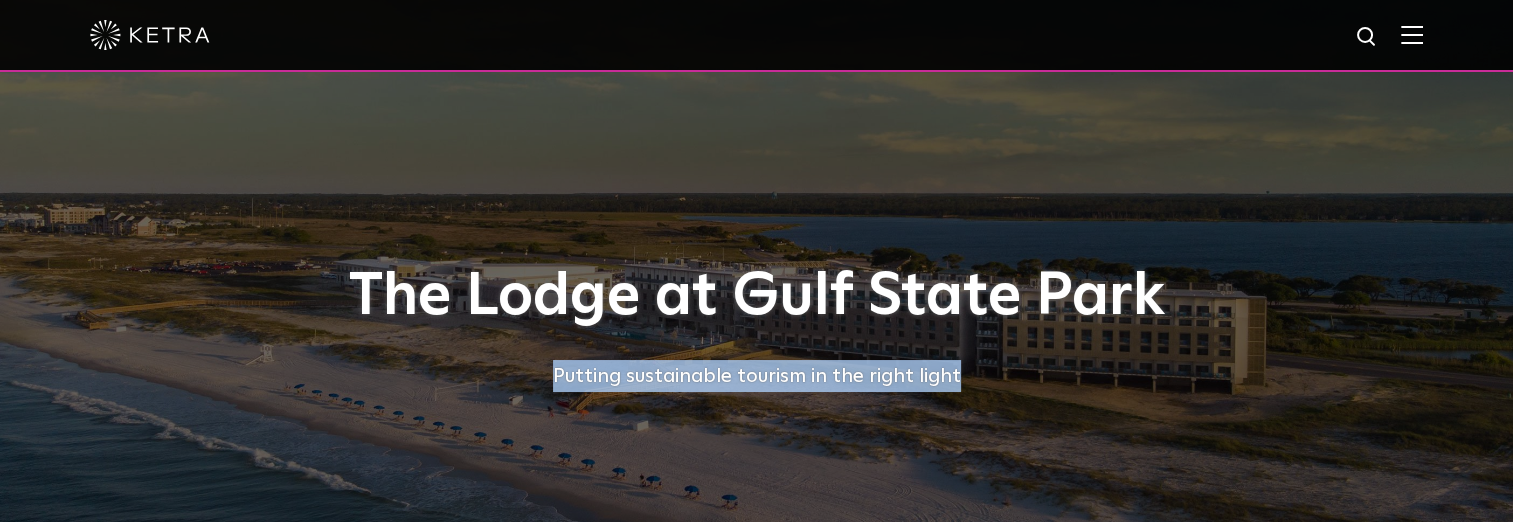 drag, startPoint x: 550, startPoint y: 378, endPoint x: 965, endPoint y: 367, distance: 415.14575 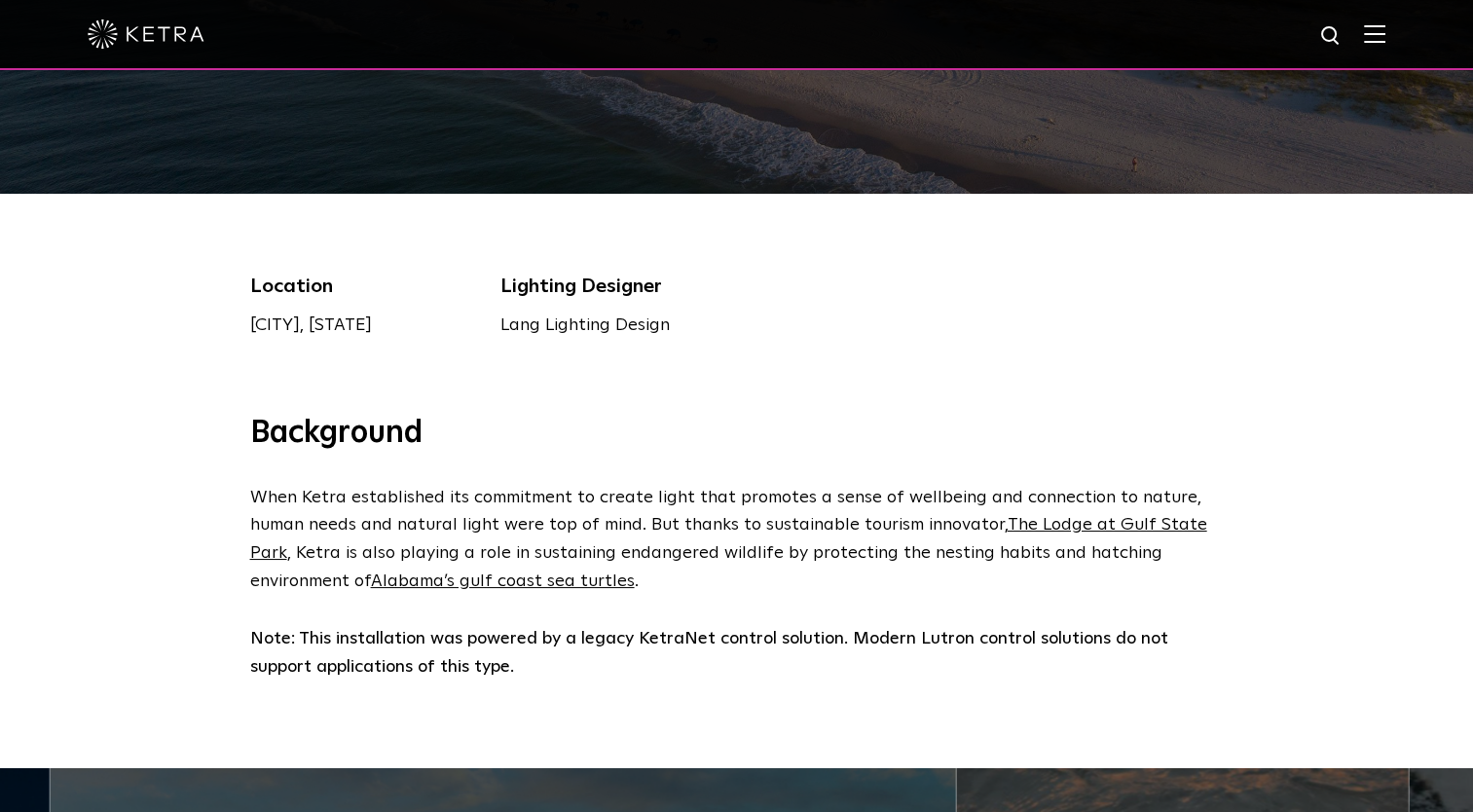 scroll, scrollTop: 479, scrollLeft: 0, axis: vertical 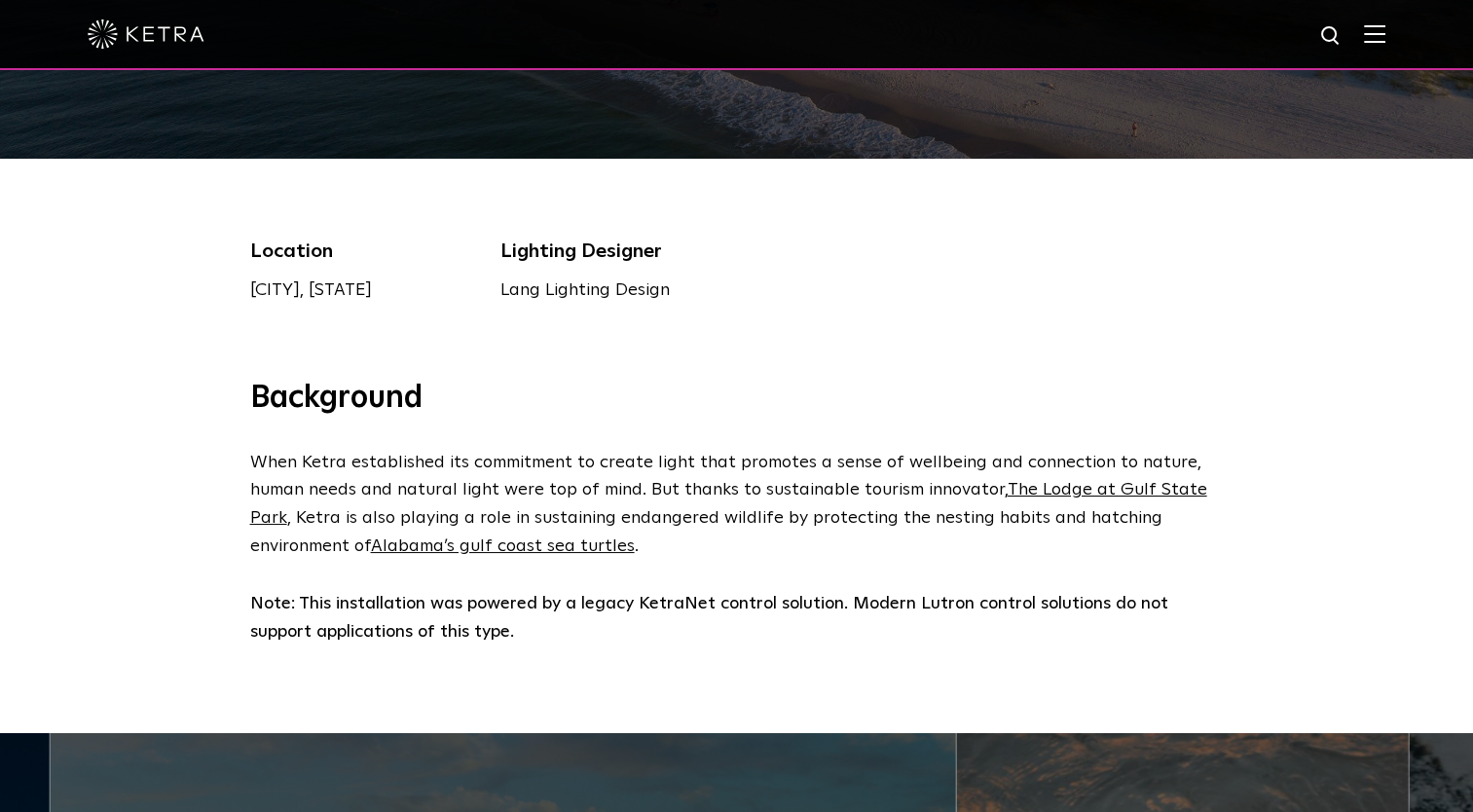 drag, startPoint x: 252, startPoint y: 294, endPoint x: 432, endPoint y: 290, distance: 180.04444 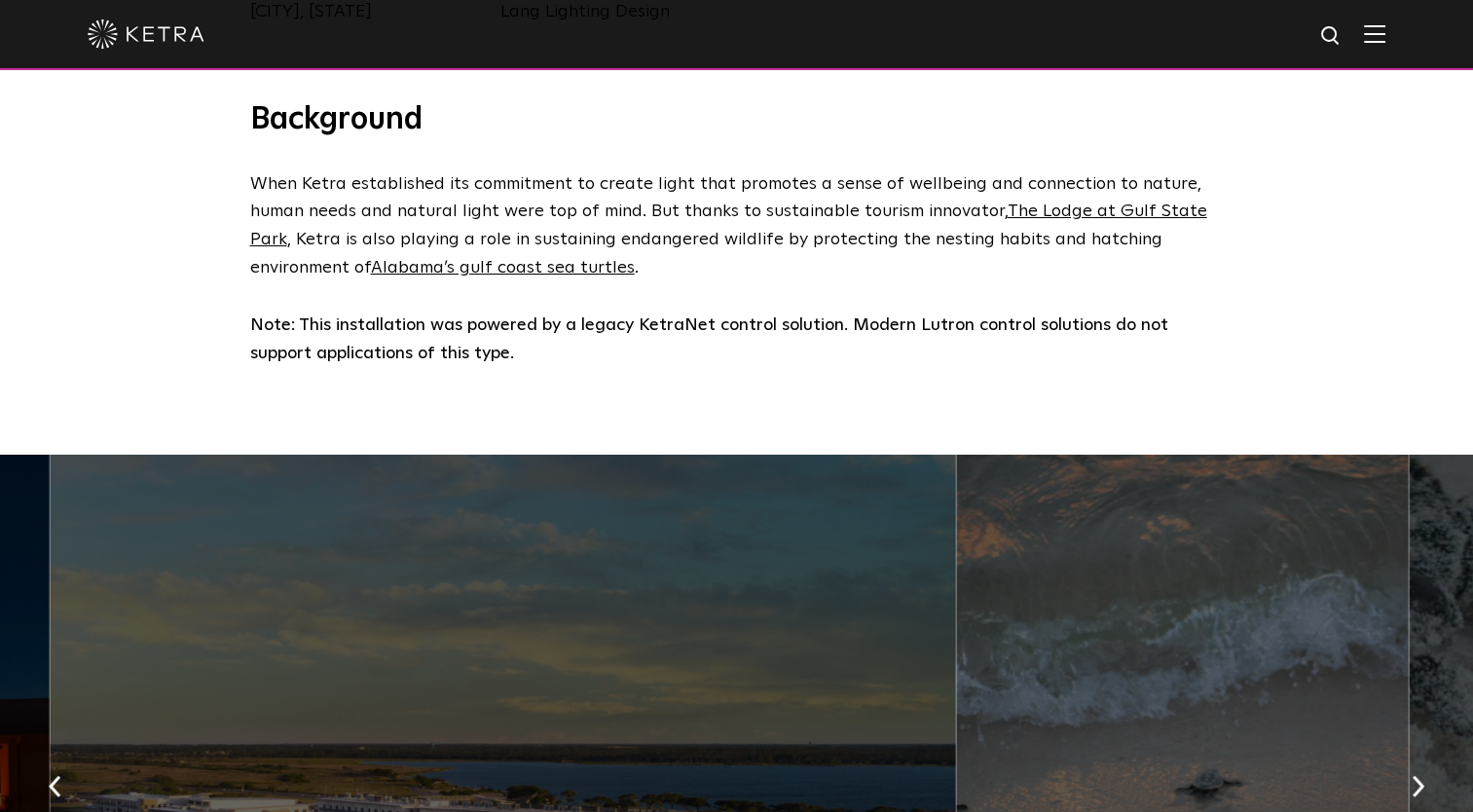 scroll, scrollTop: 751, scrollLeft: 0, axis: vertical 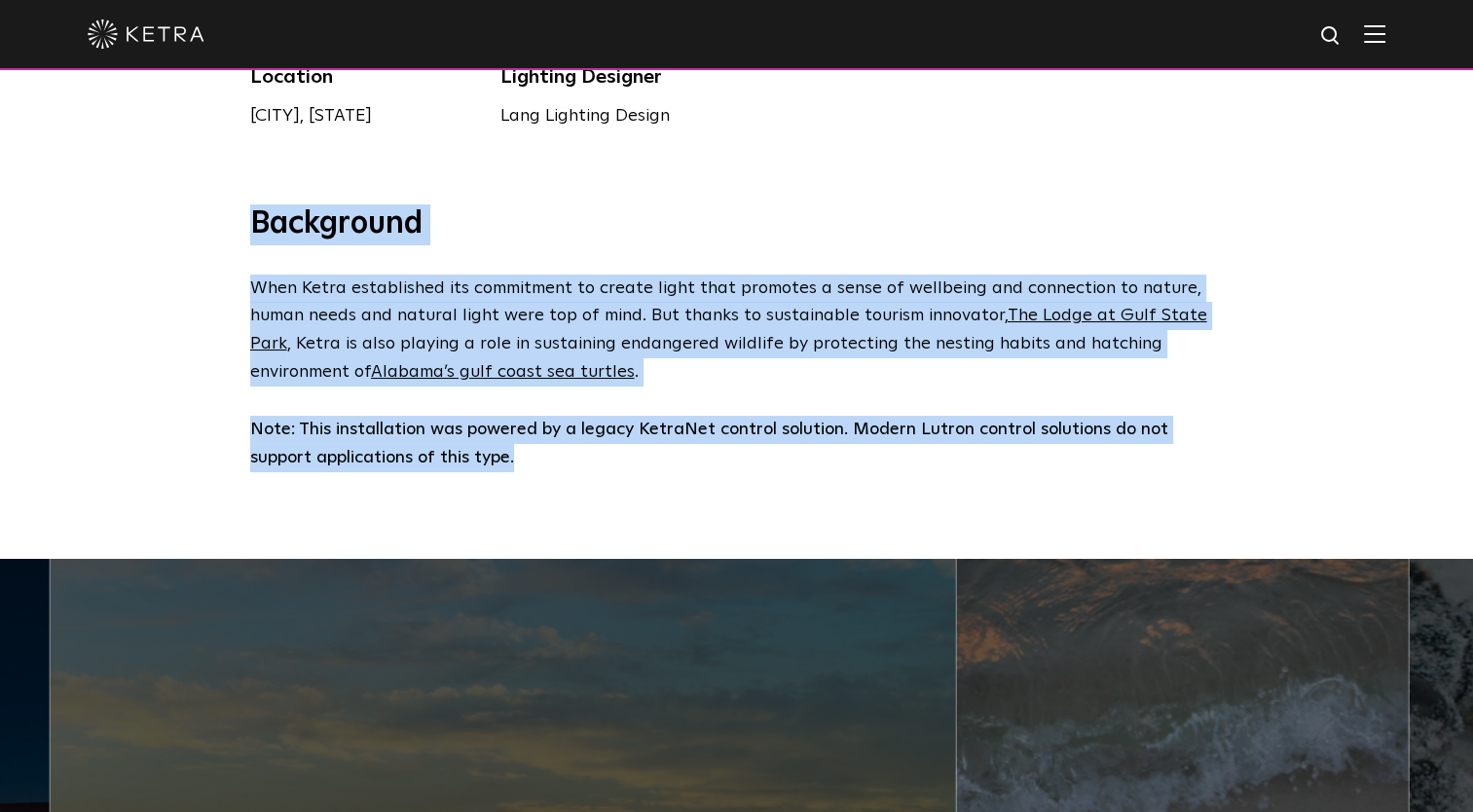 drag, startPoint x: 206, startPoint y: 219, endPoint x: 529, endPoint y: 494, distance: 424.20985 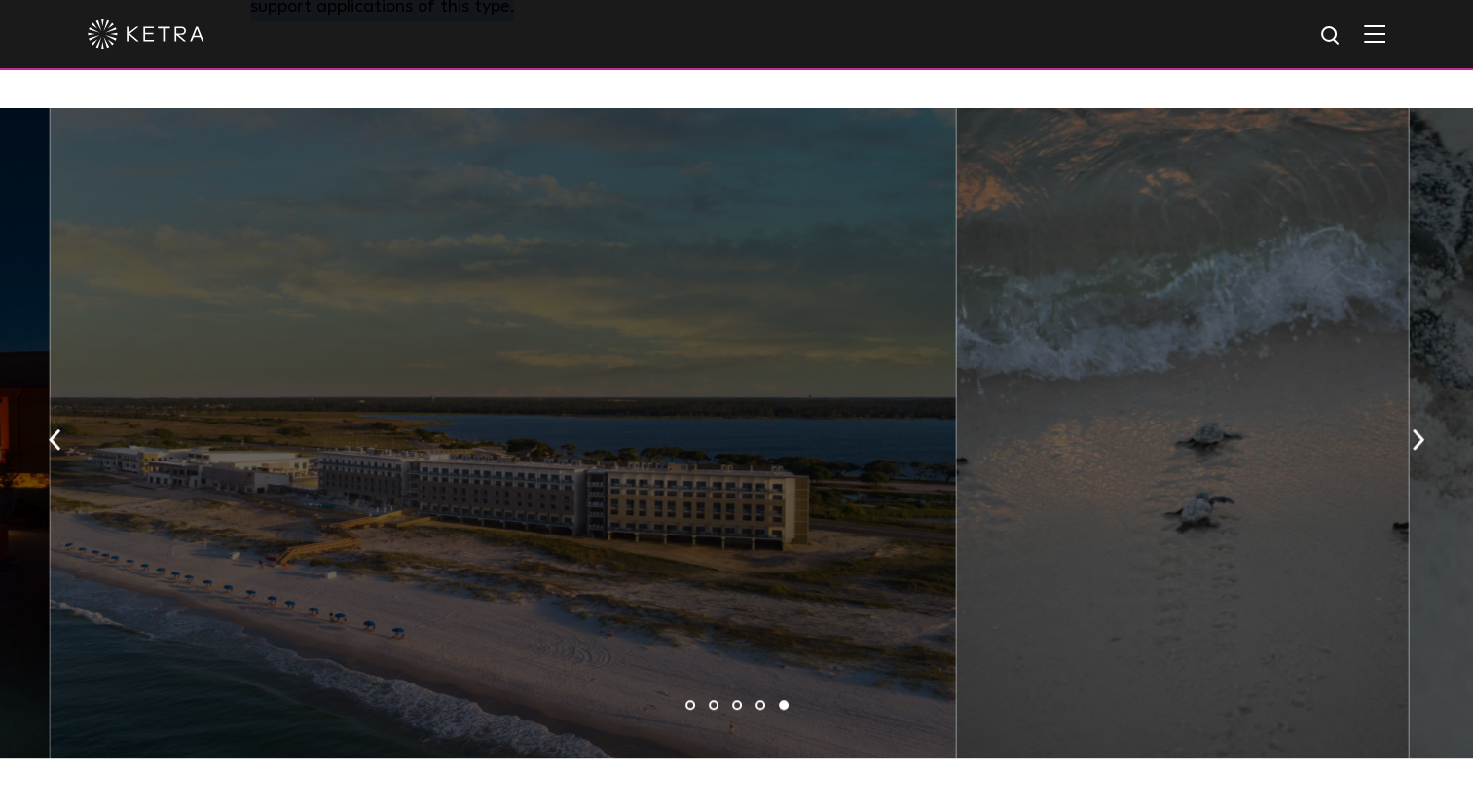 scroll, scrollTop: 1357, scrollLeft: 0, axis: vertical 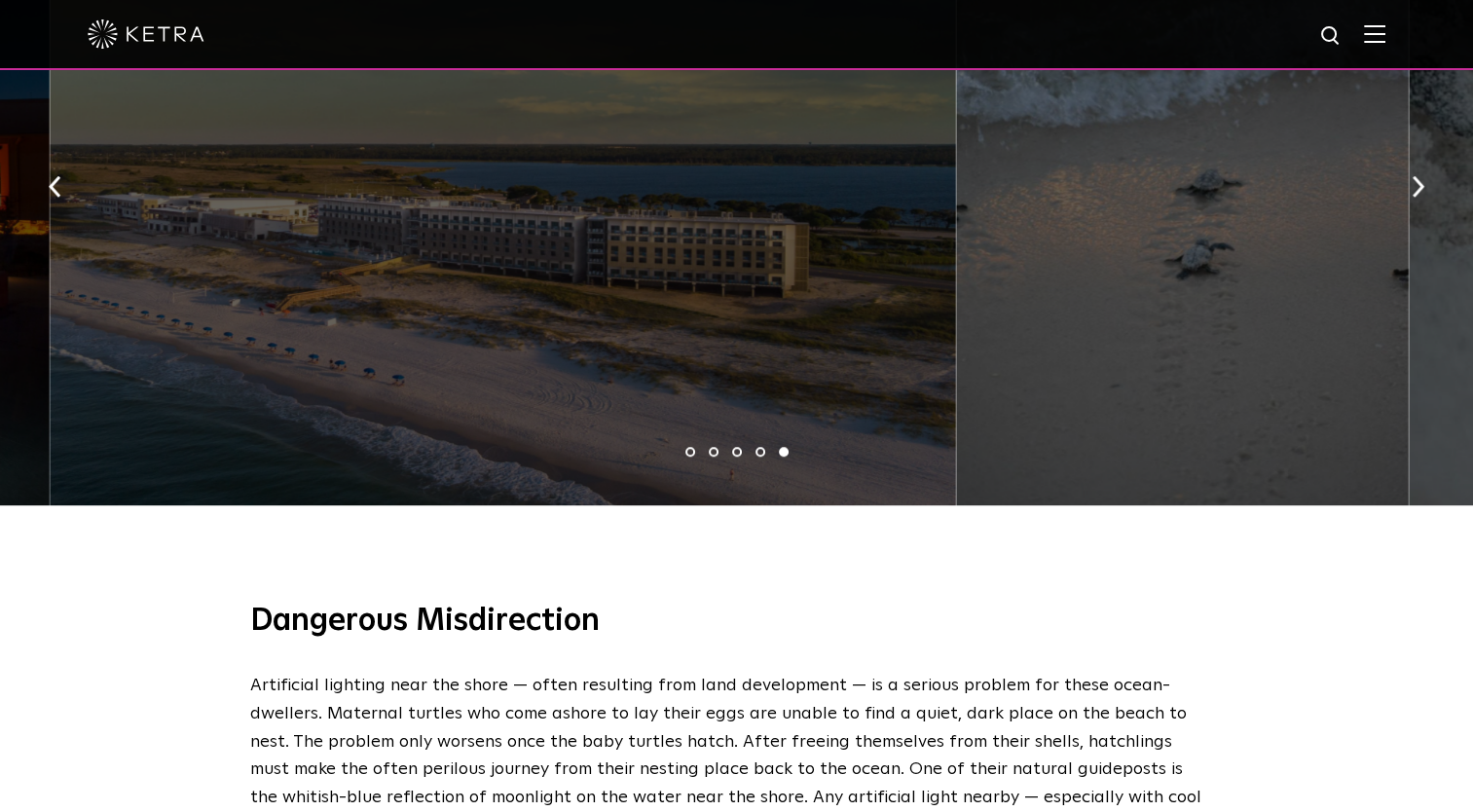 click on "1" at bounding box center (690, 452) 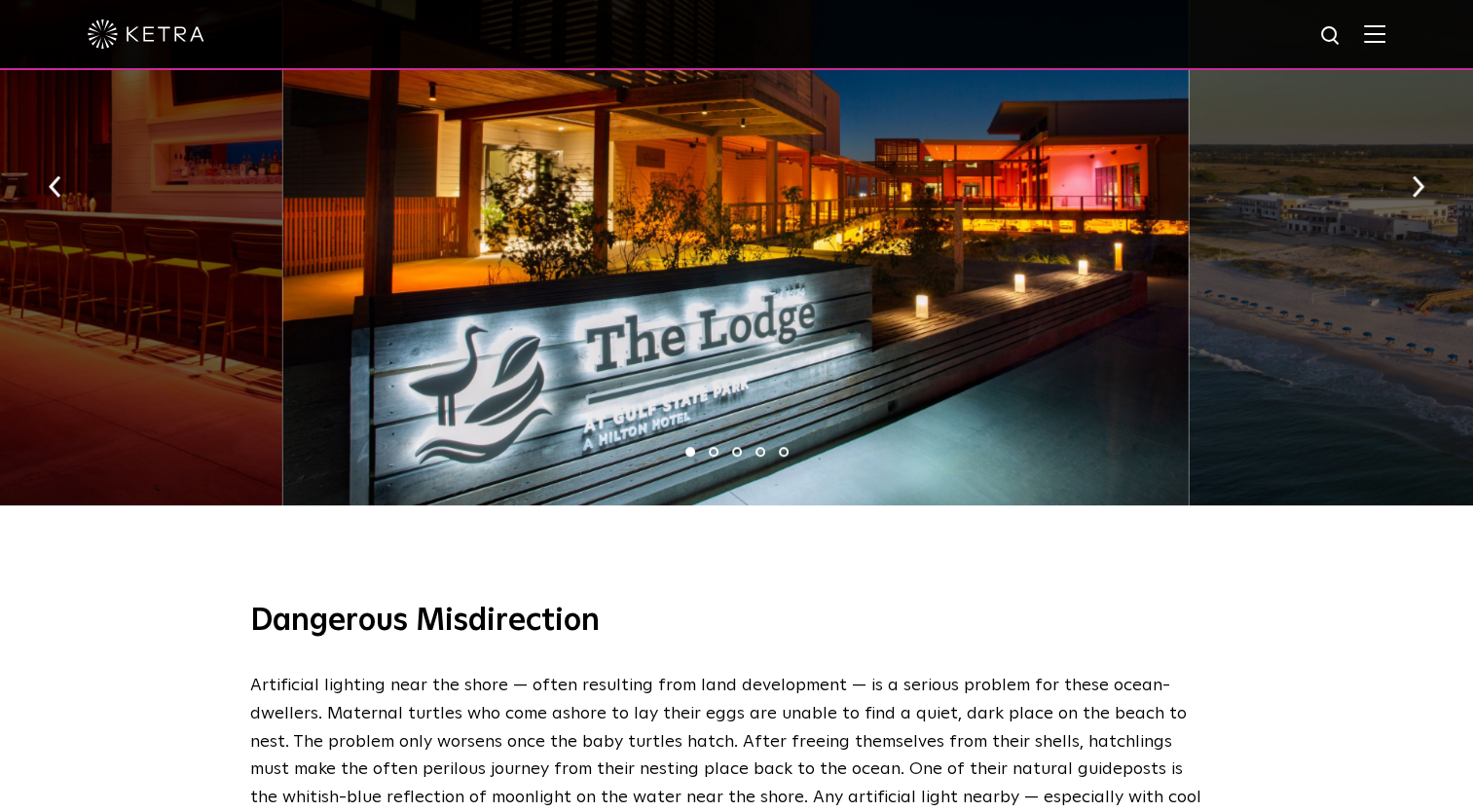 click on "2" at bounding box center (714, 452) 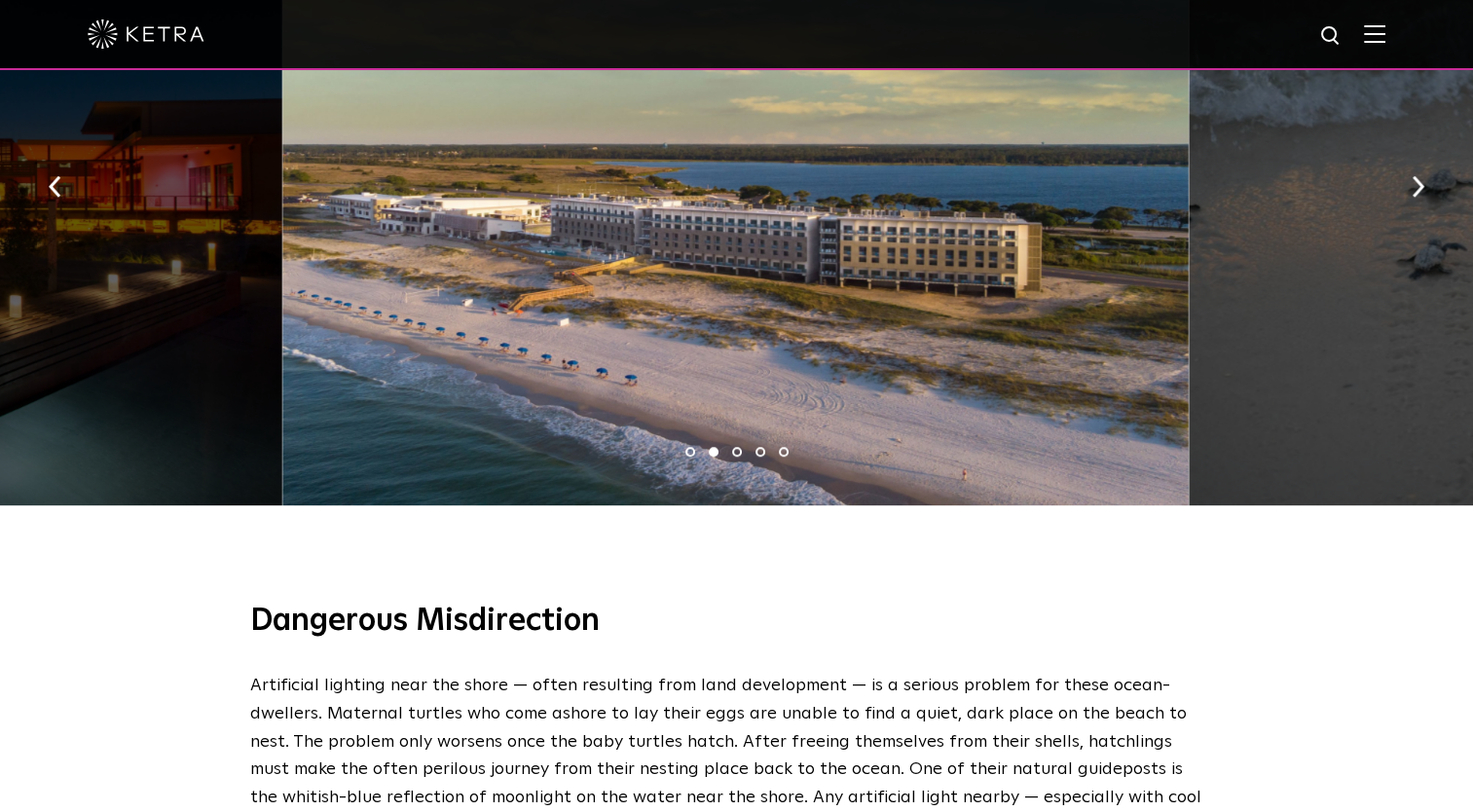 click on "3" at bounding box center [737, 452] 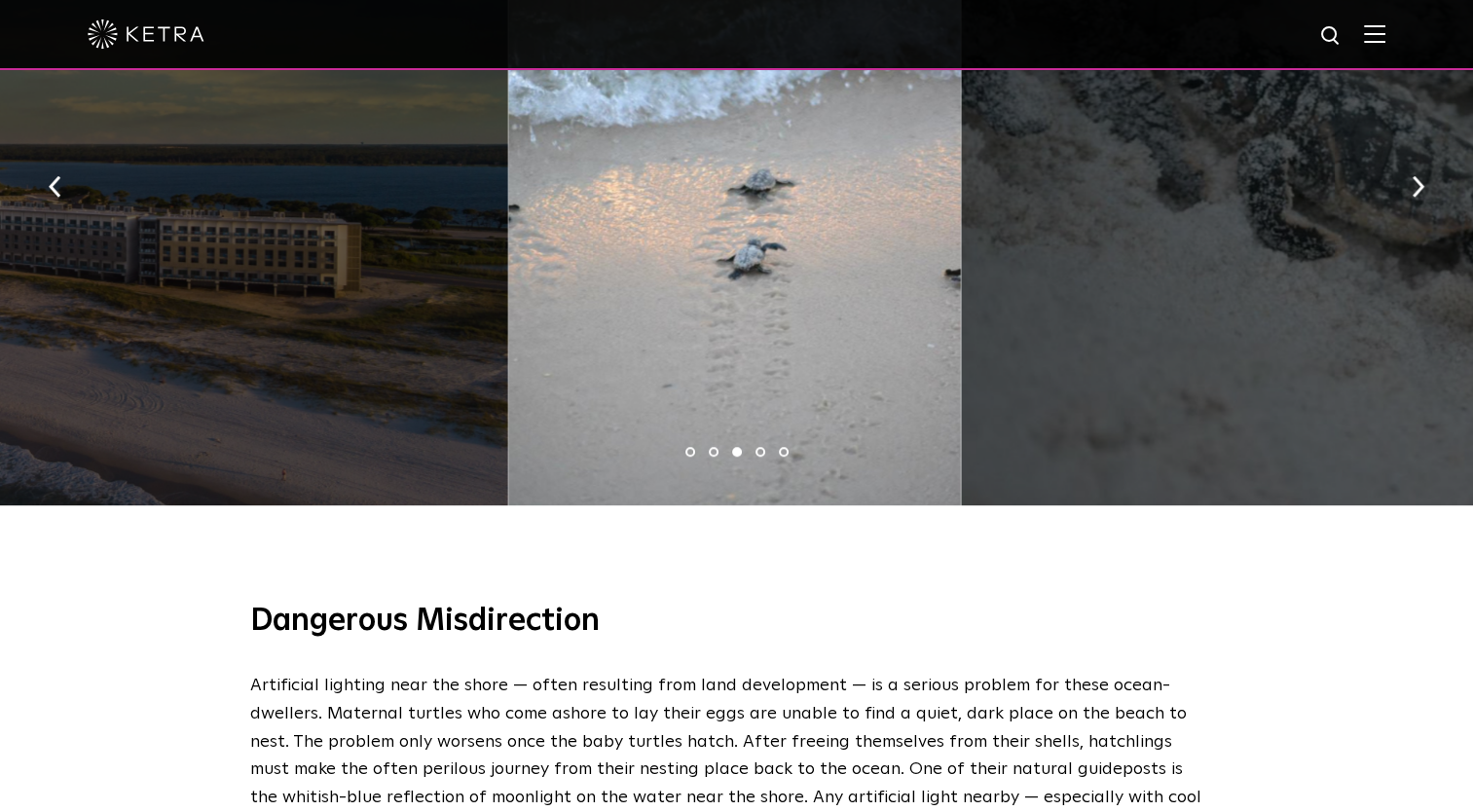 click on "4" at bounding box center (760, 452) 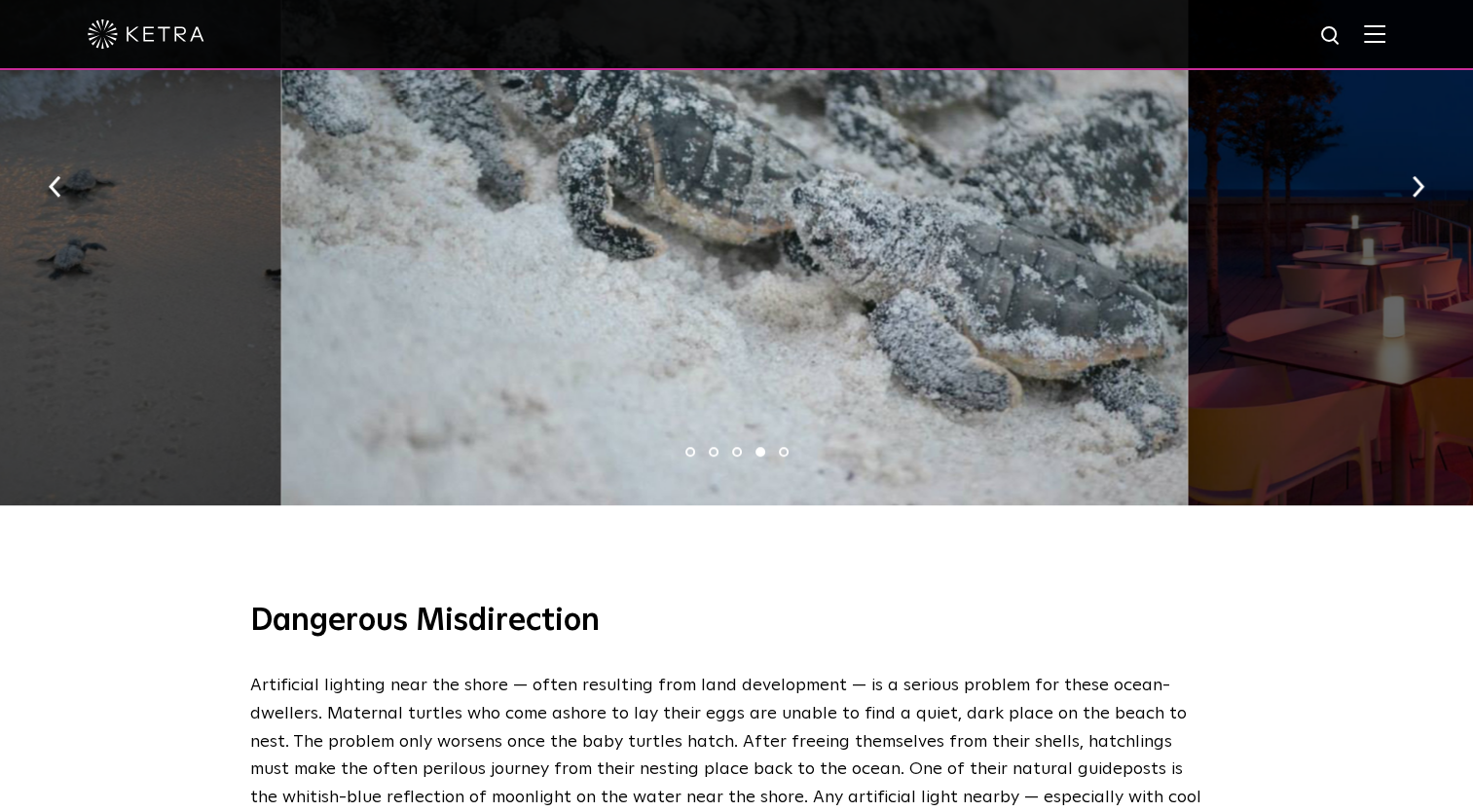 click on "5" at bounding box center [784, 452] 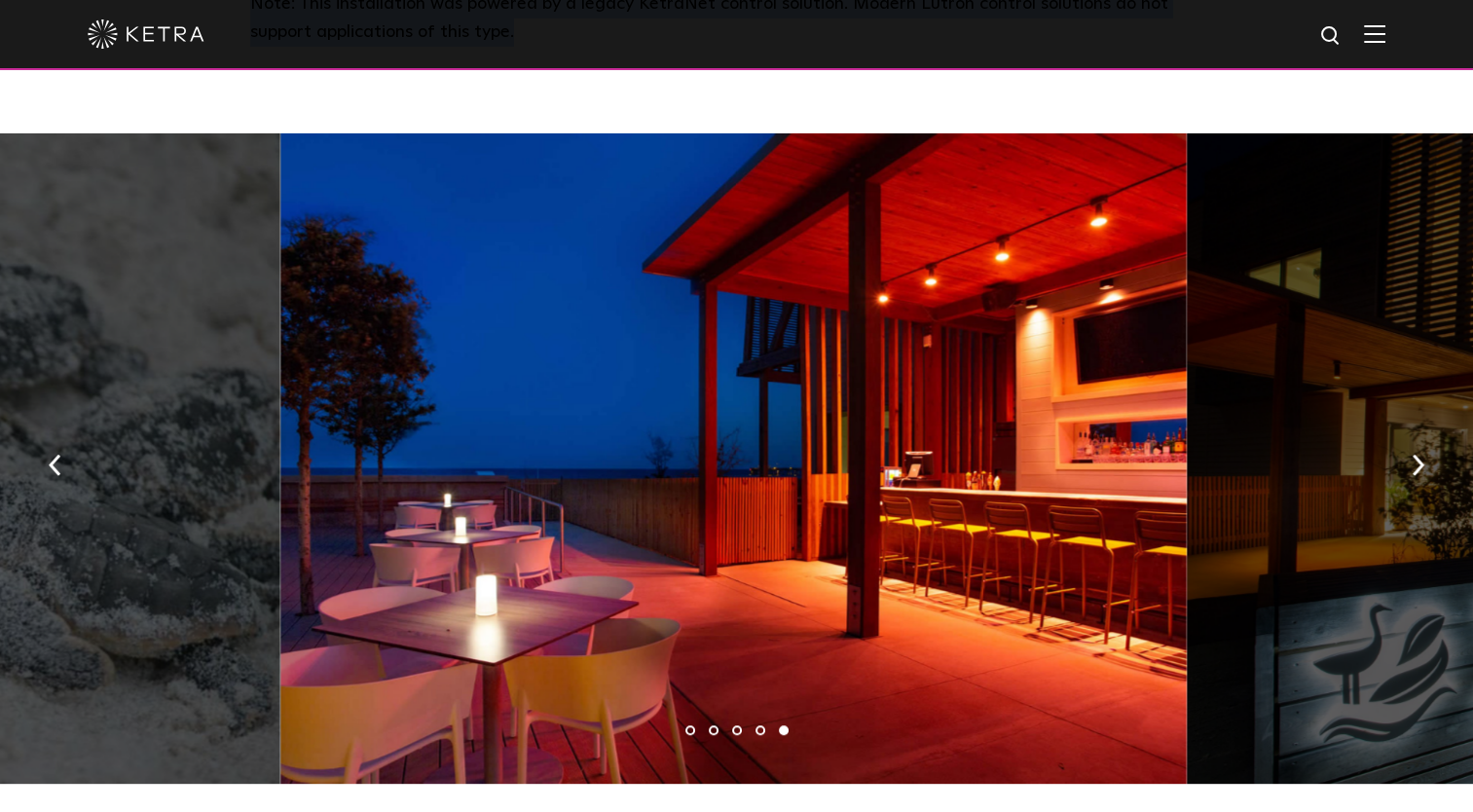 scroll, scrollTop: 1071, scrollLeft: 0, axis: vertical 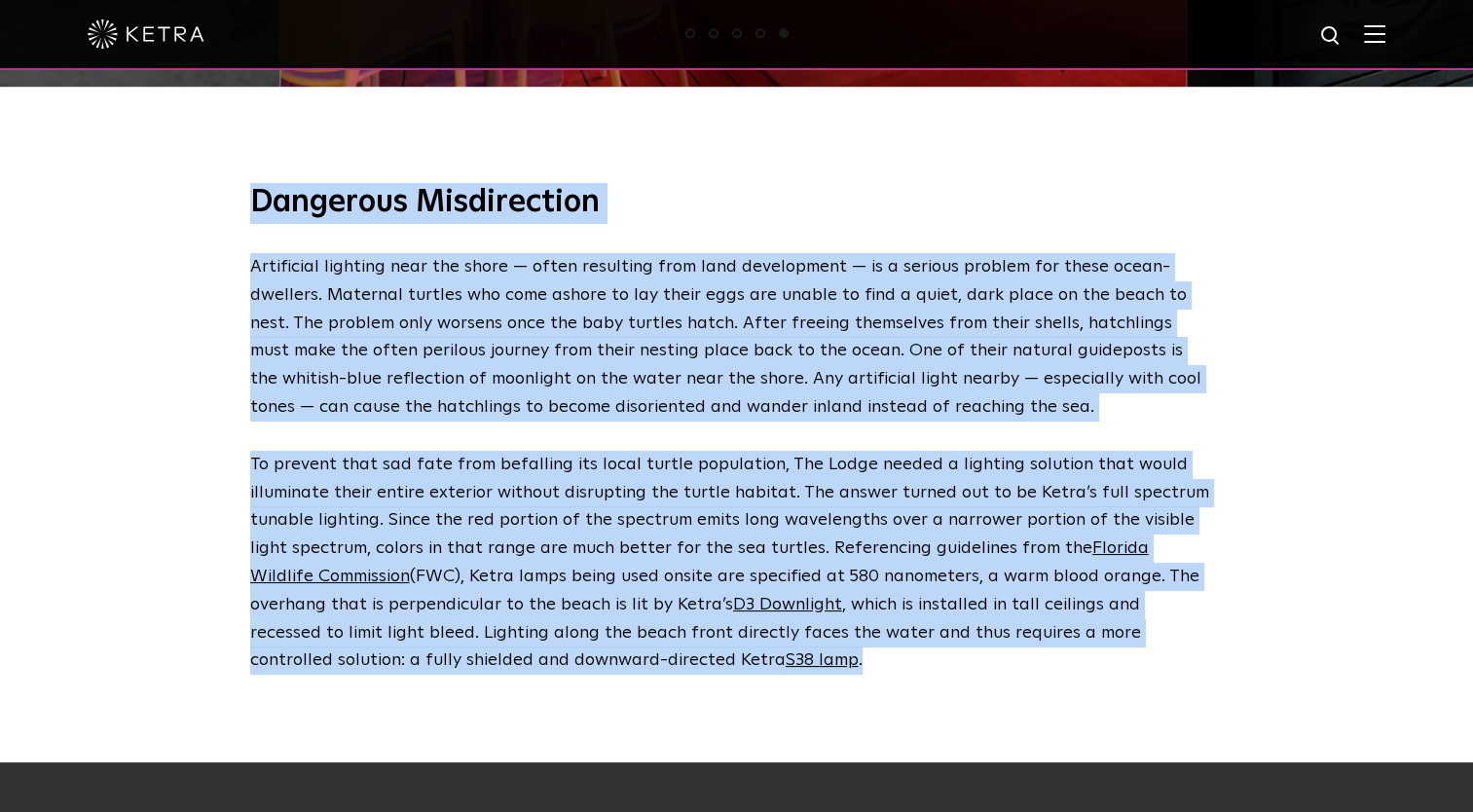 drag, startPoint x: 243, startPoint y: 200, endPoint x: 575, endPoint y: 657, distance: 564.8655 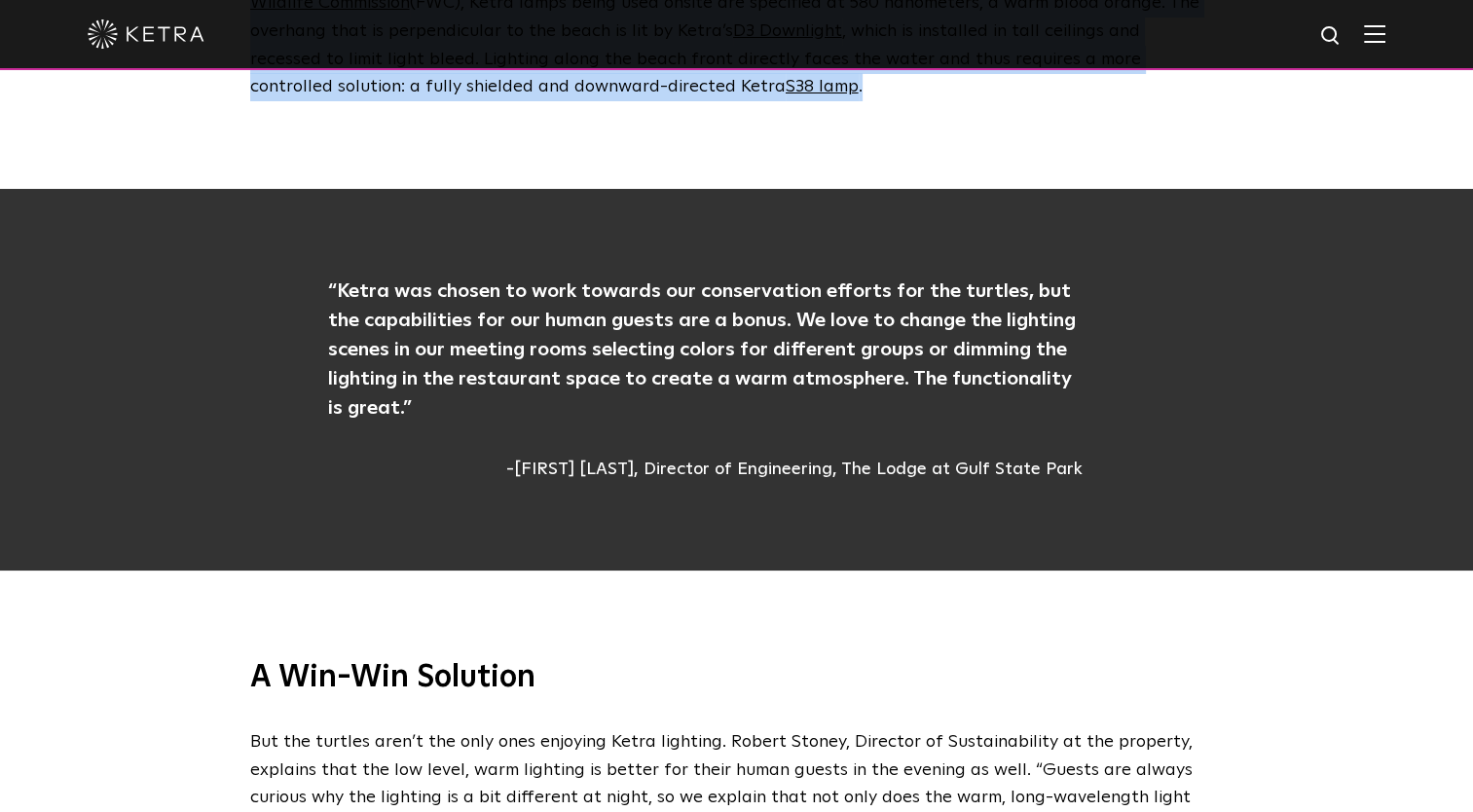 scroll, scrollTop: 2328, scrollLeft: 0, axis: vertical 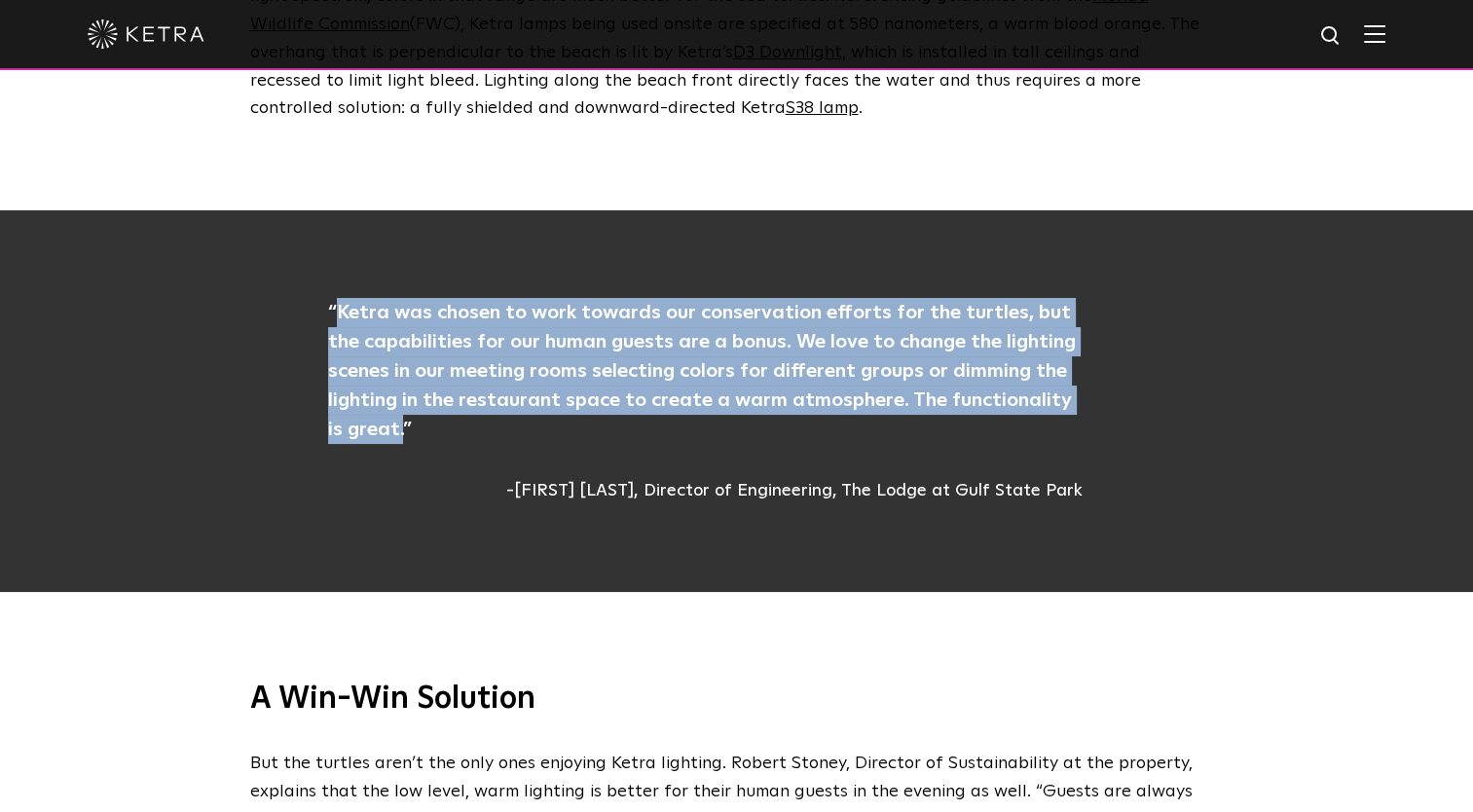 drag, startPoint x: 339, startPoint y: 319, endPoint x: 382, endPoint y: 439, distance: 127.47157 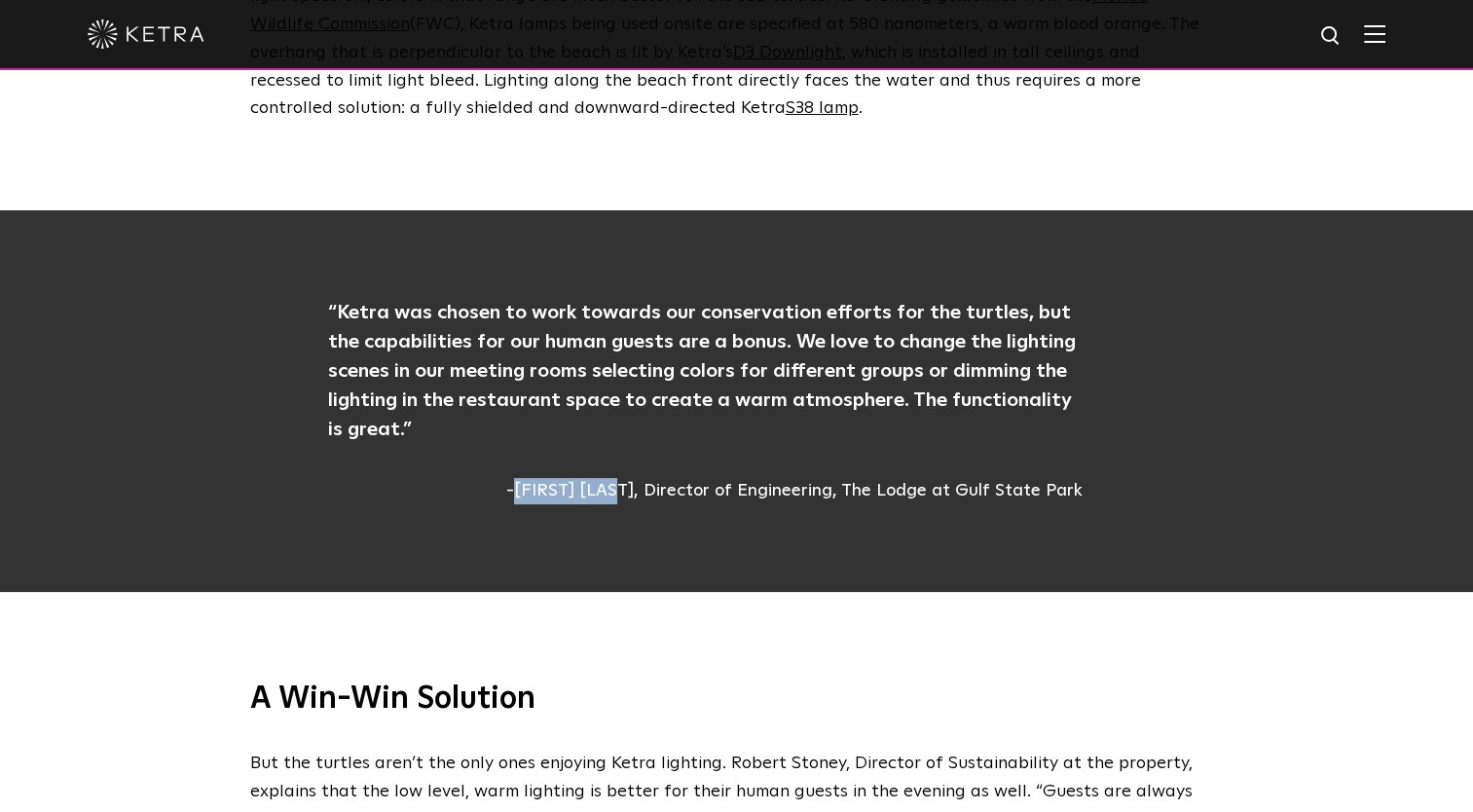 drag, startPoint x: 543, startPoint y: 490, endPoint x: 645, endPoint y: 491, distance: 102.0049 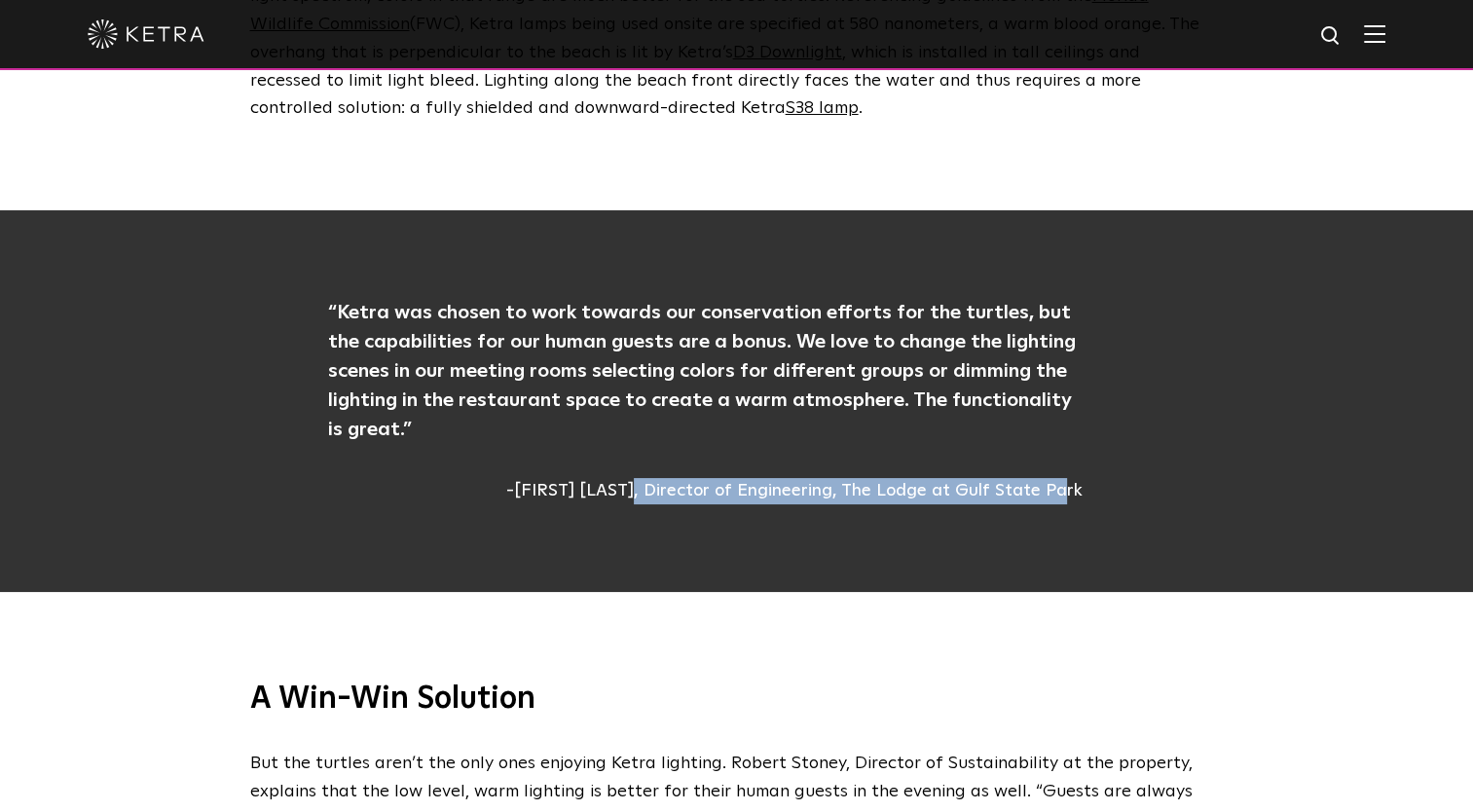 drag, startPoint x: 659, startPoint y: 494, endPoint x: 1094, endPoint y: 501, distance: 435.0563 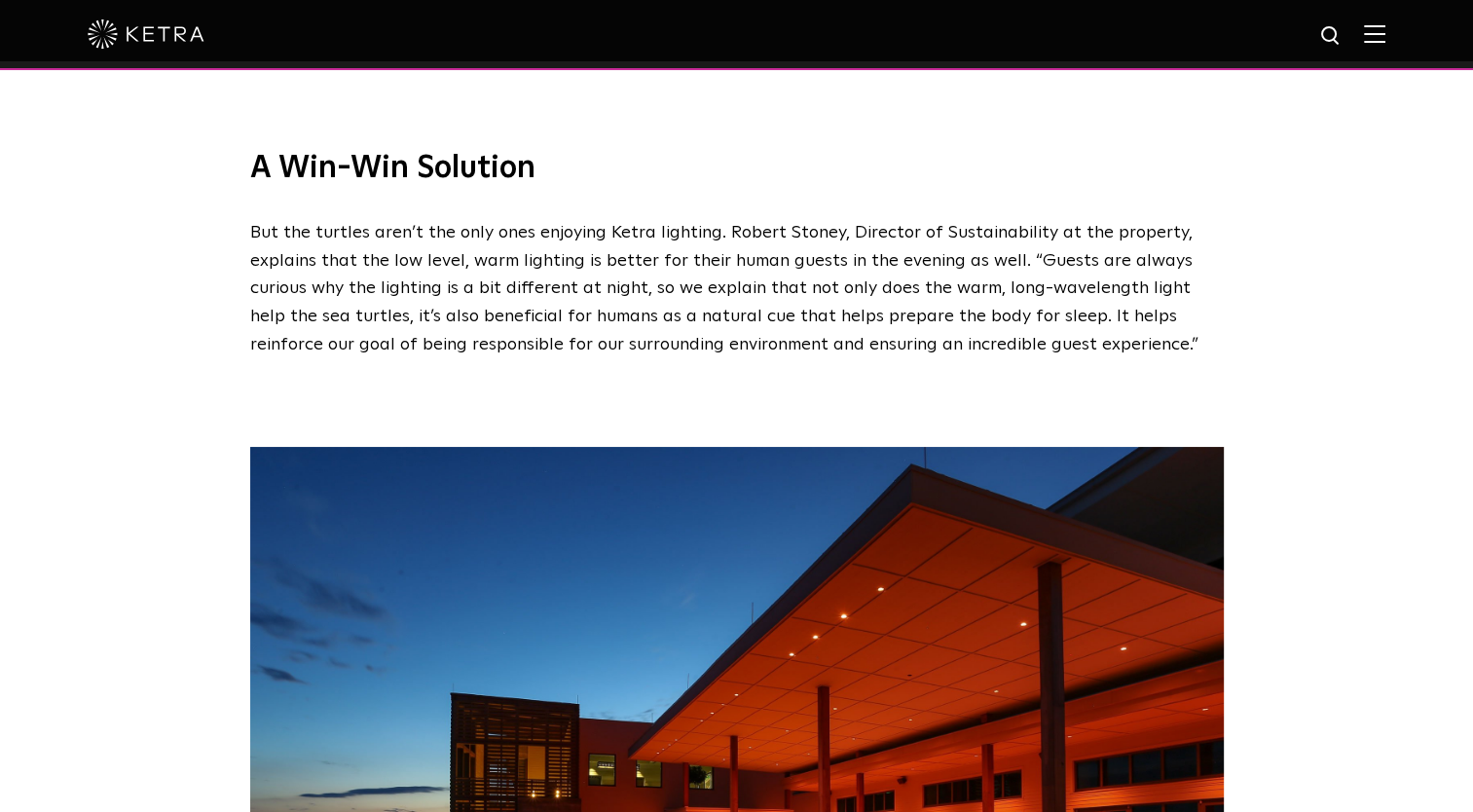 scroll, scrollTop: 2793, scrollLeft: 0, axis: vertical 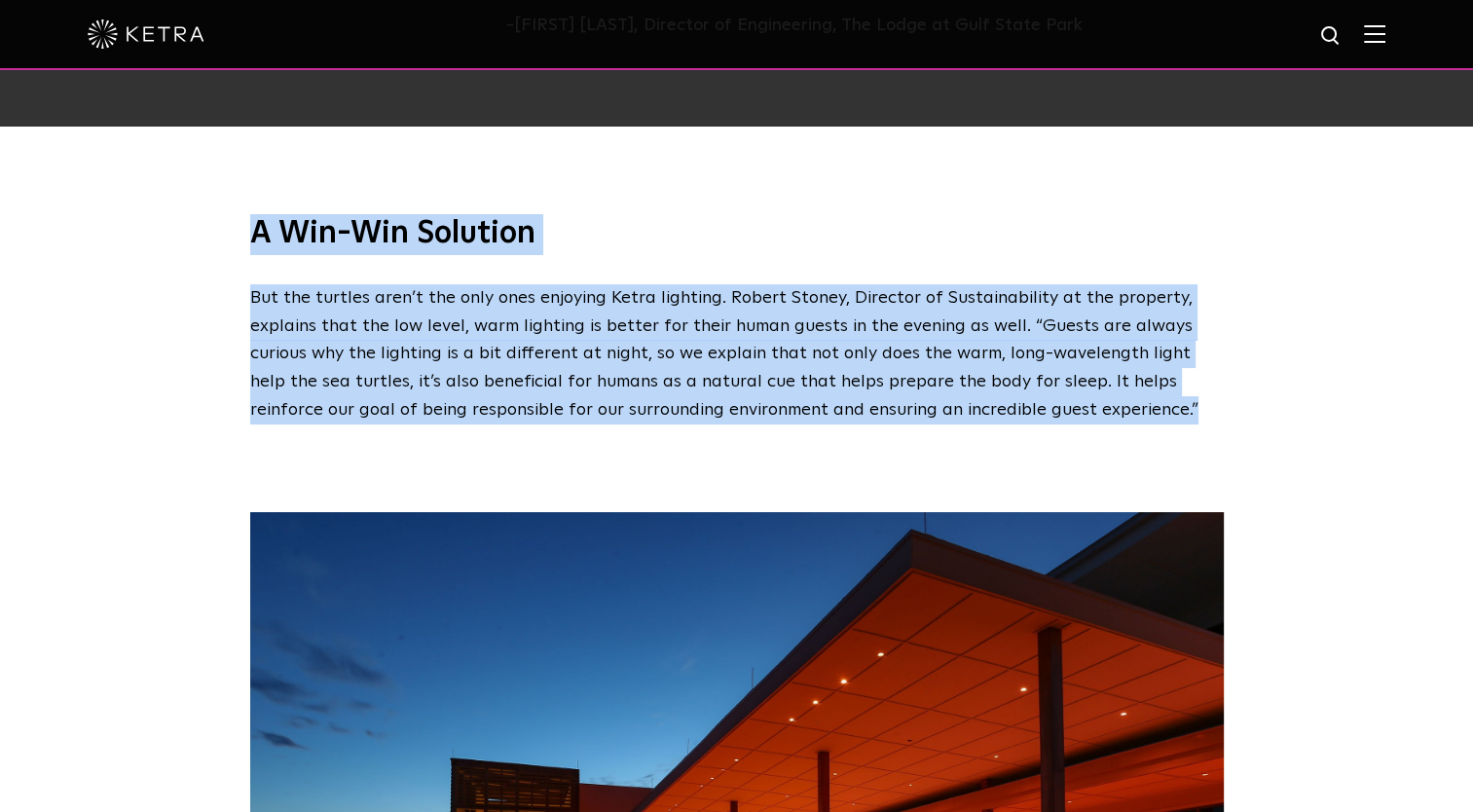 drag, startPoint x: 246, startPoint y: 236, endPoint x: 1108, endPoint y: 410, distance: 879.38615 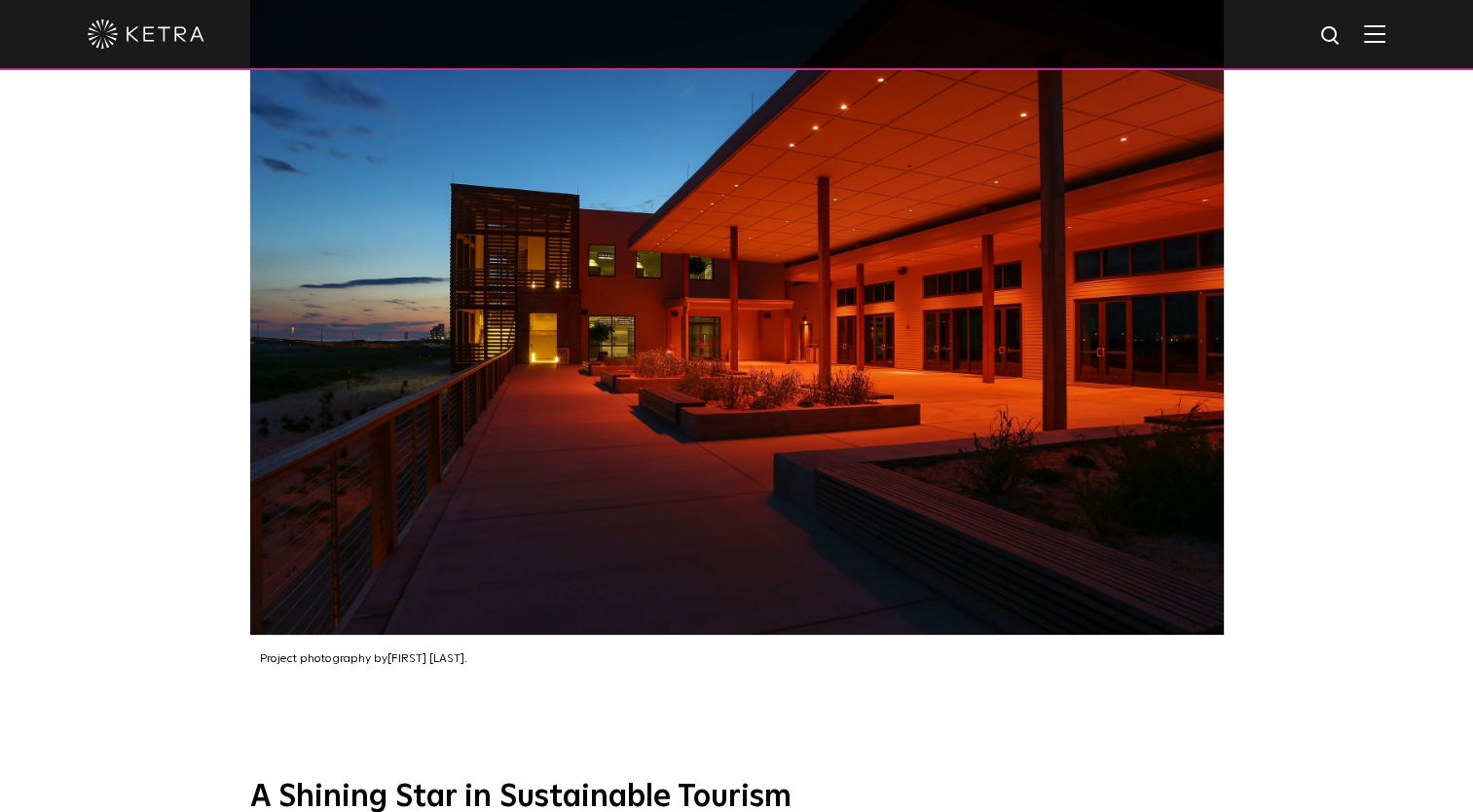scroll, scrollTop: 3324, scrollLeft: 0, axis: vertical 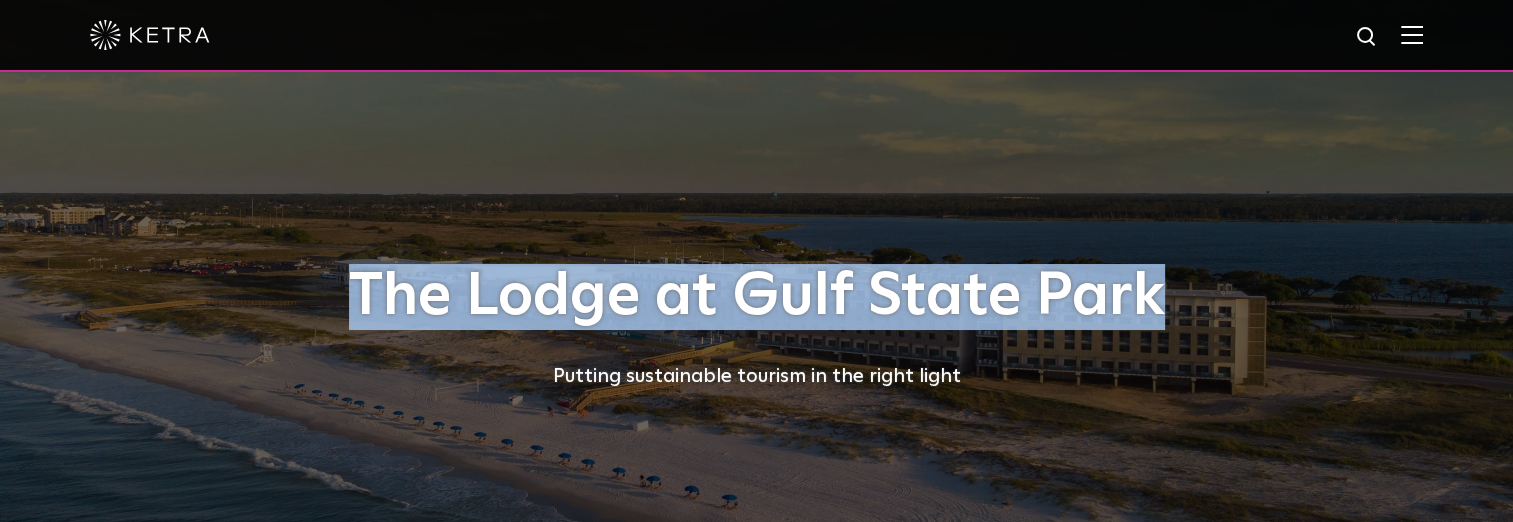 drag, startPoint x: 344, startPoint y: 312, endPoint x: 1212, endPoint y: 270, distance: 869.01556 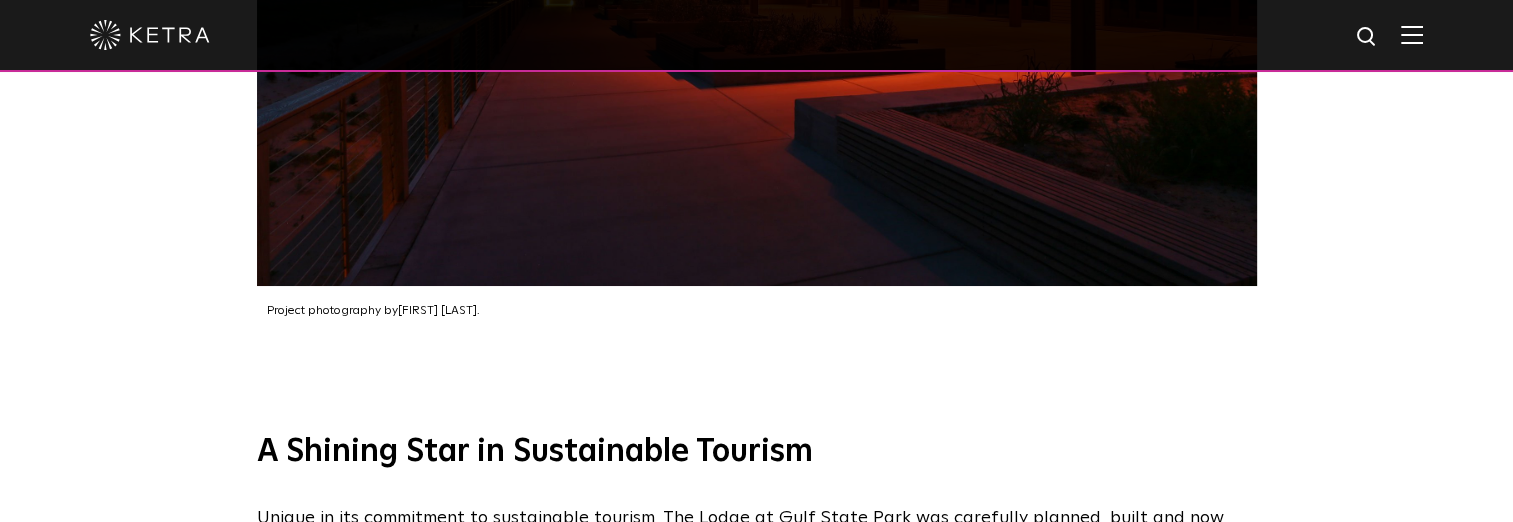 scroll, scrollTop: 3624, scrollLeft: 0, axis: vertical 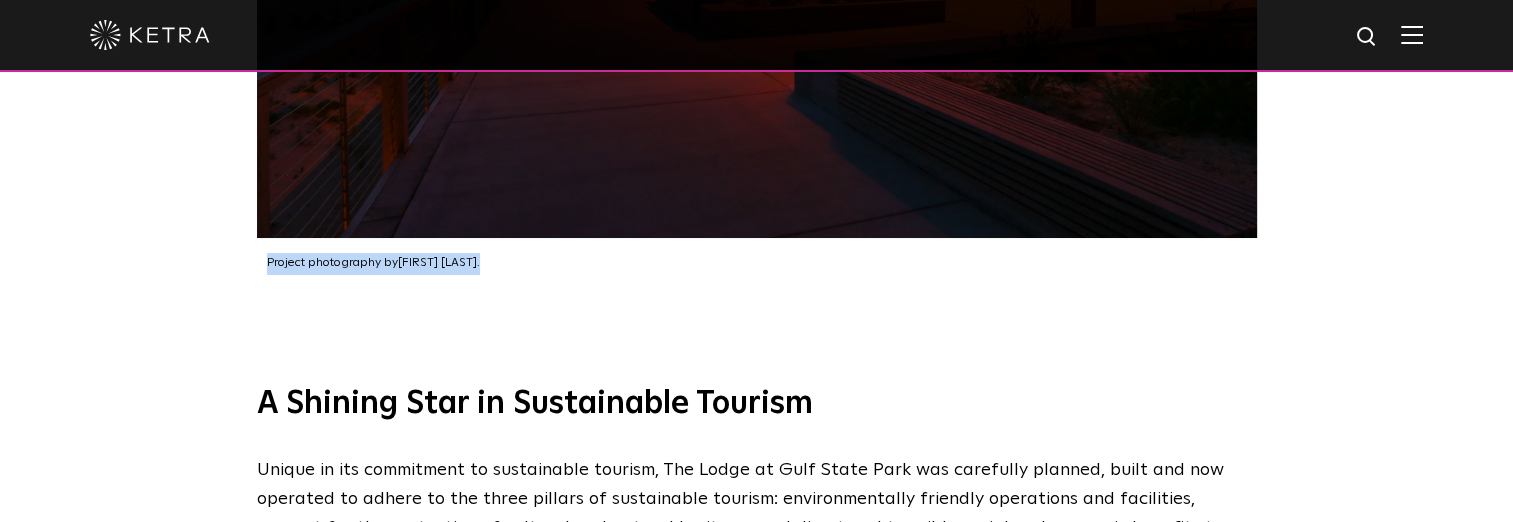 drag, startPoint x: 267, startPoint y: 265, endPoint x: 525, endPoint y: 258, distance: 258.09494 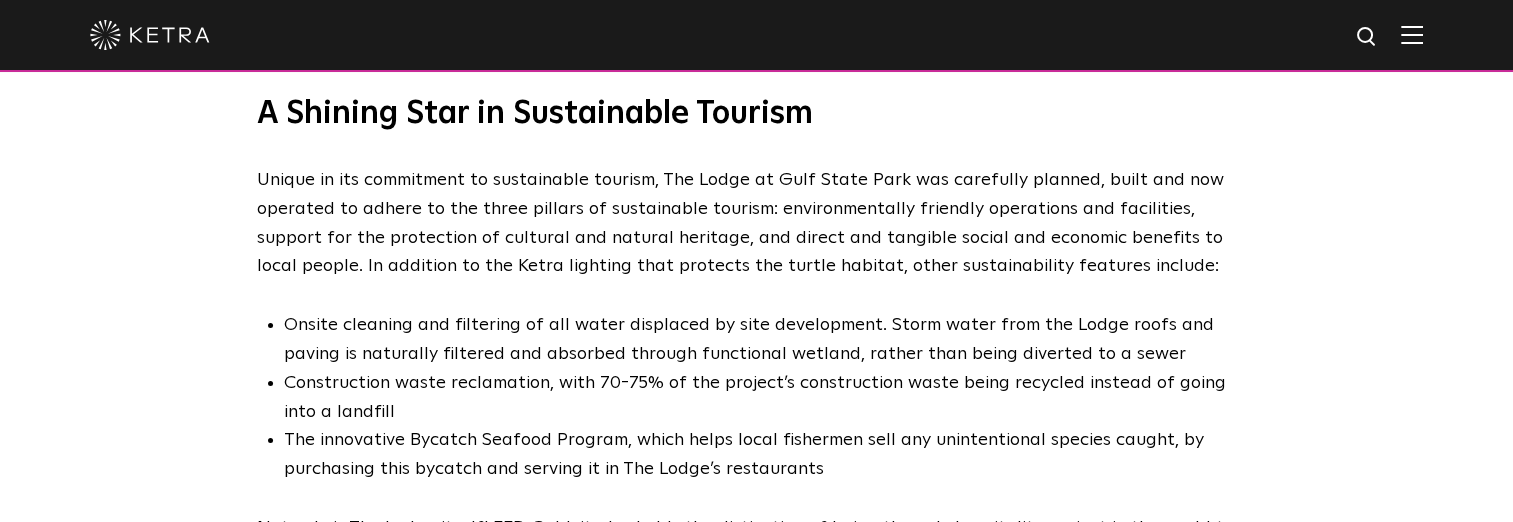 scroll, scrollTop: 3879, scrollLeft: 0, axis: vertical 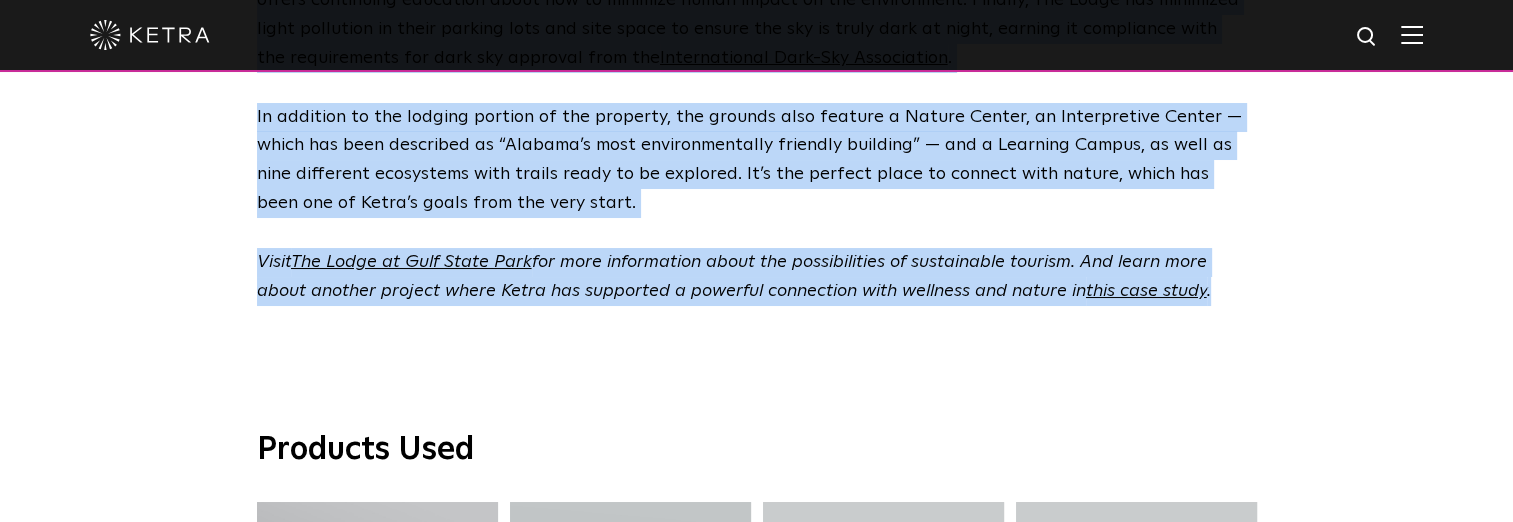 drag, startPoint x: 250, startPoint y: 156, endPoint x: 1197, endPoint y: 290, distance: 956.4335 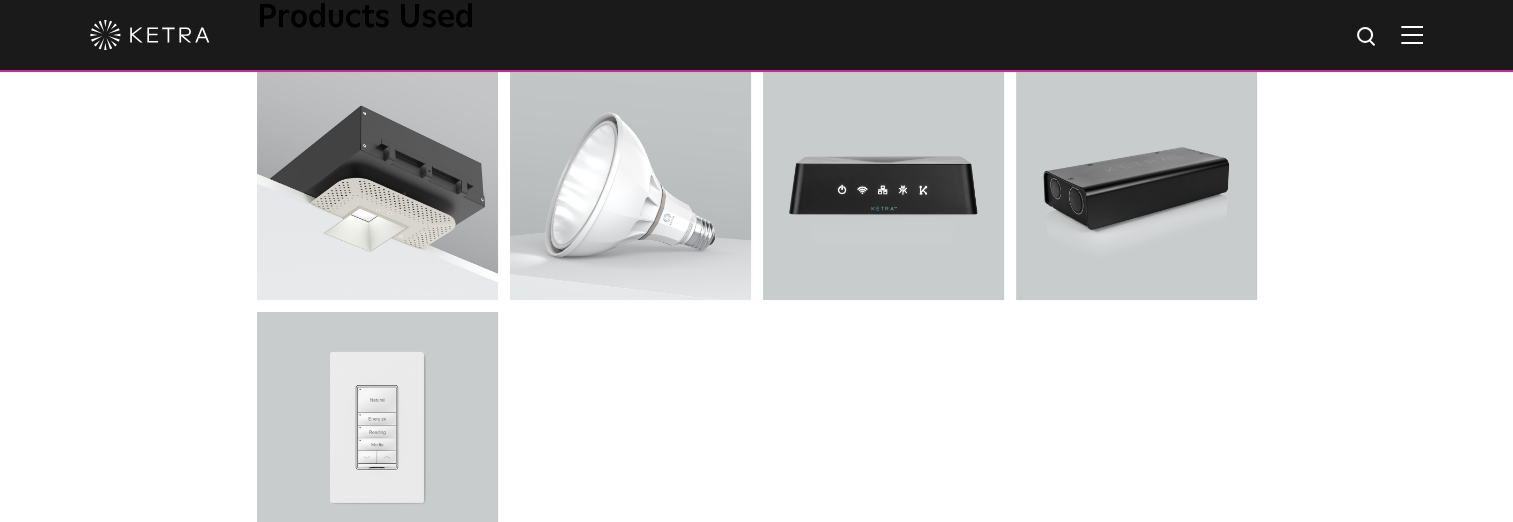 scroll, scrollTop: 4972, scrollLeft: 0, axis: vertical 